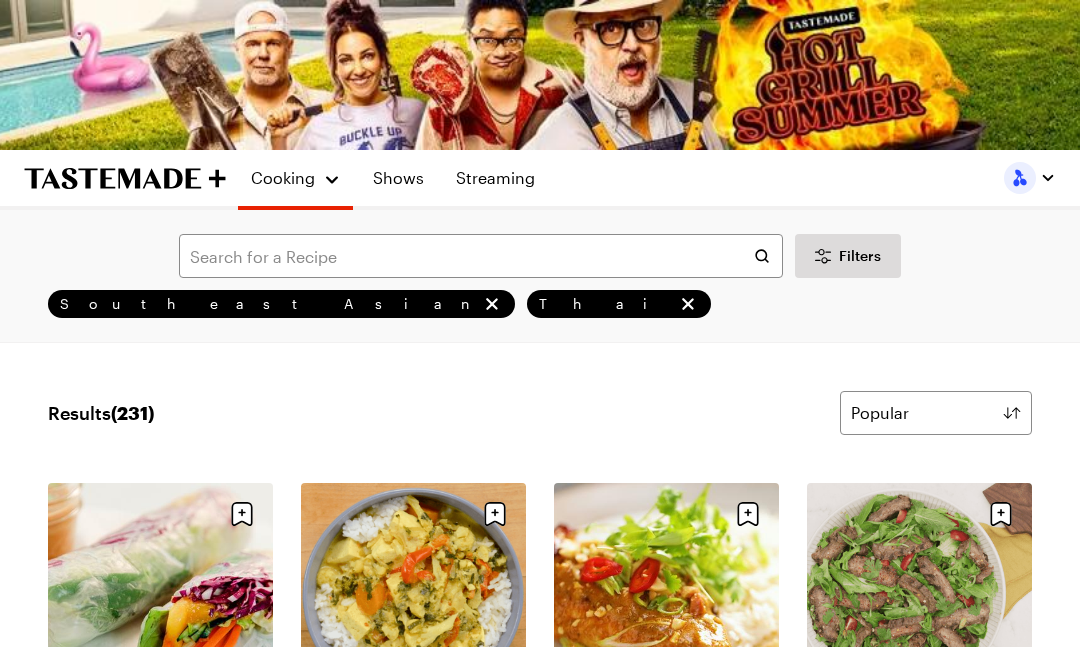 scroll, scrollTop: 2447, scrollLeft: 0, axis: vertical 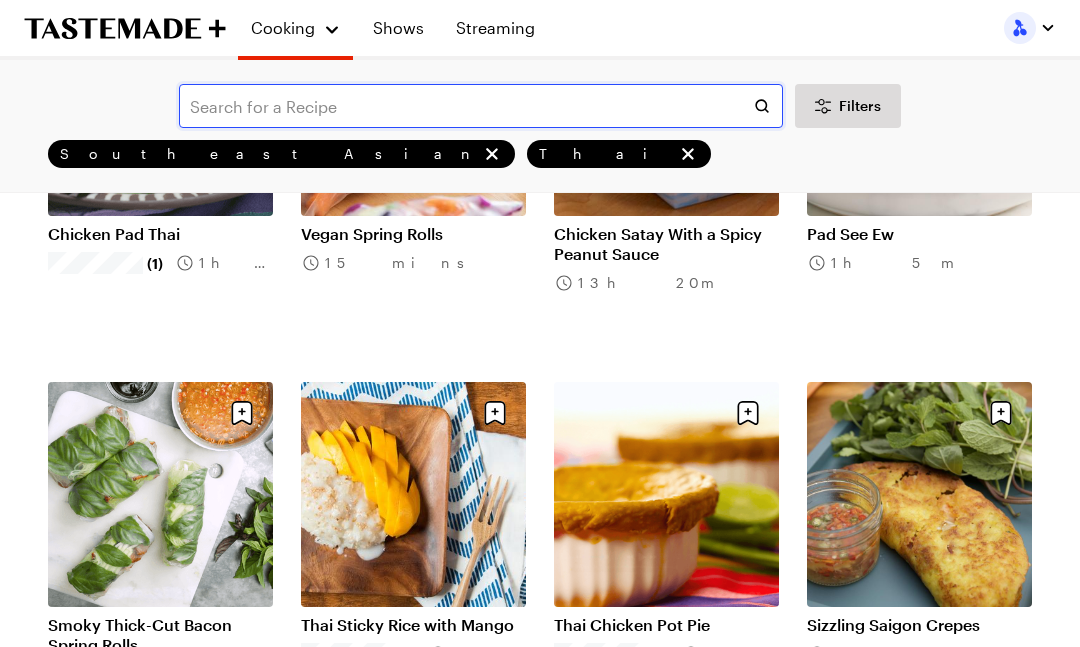 click at bounding box center (481, 106) 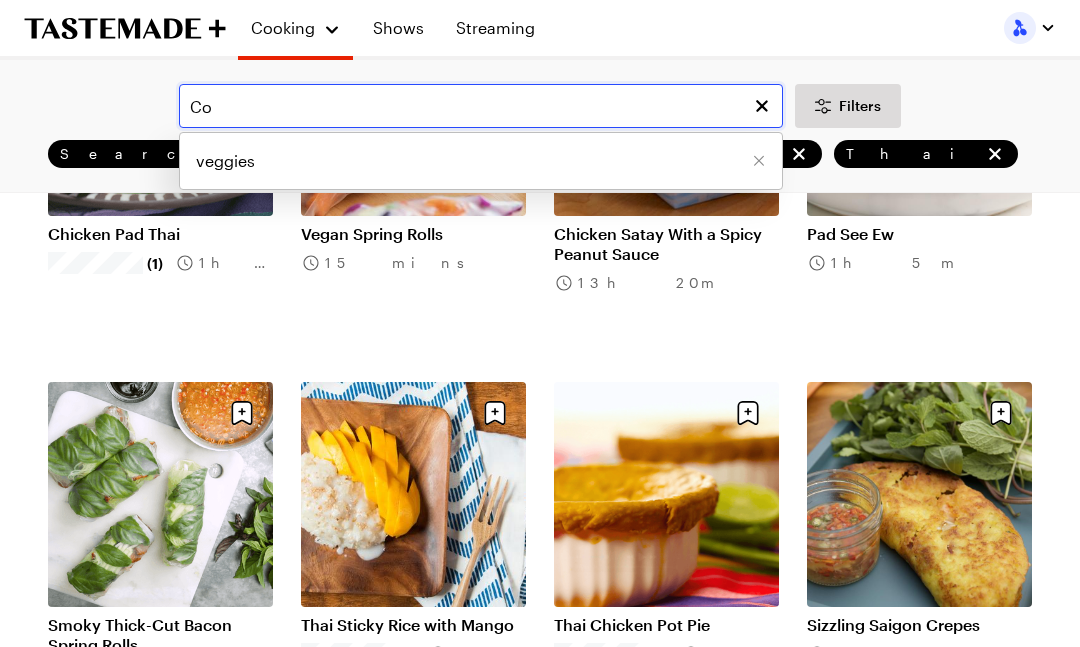 scroll, scrollTop: 0, scrollLeft: 0, axis: both 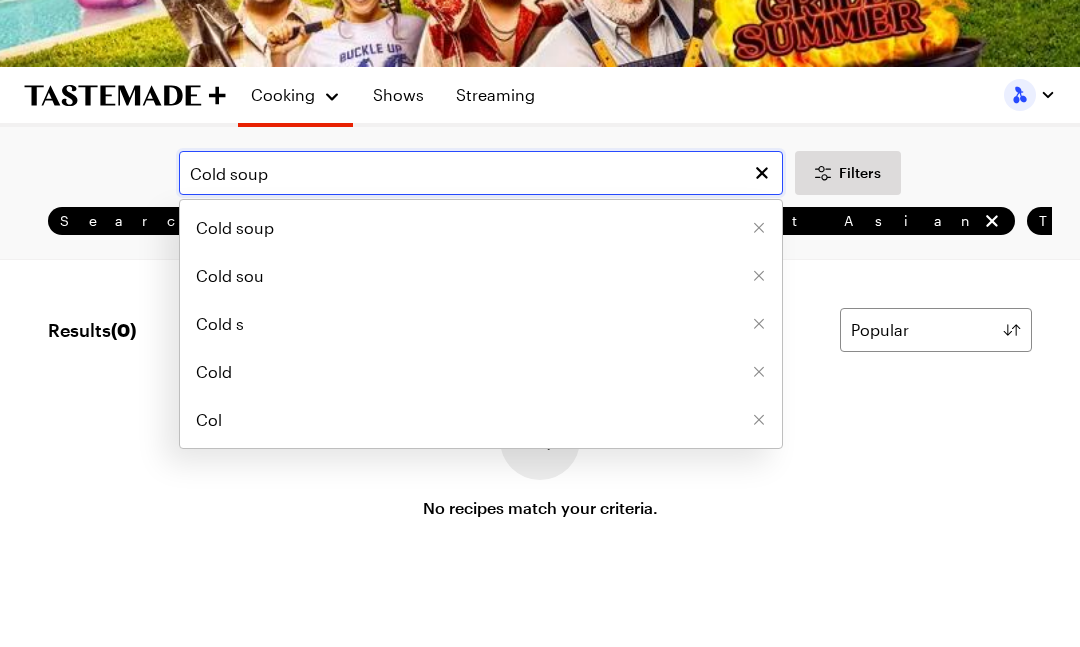 type on "Cold soup" 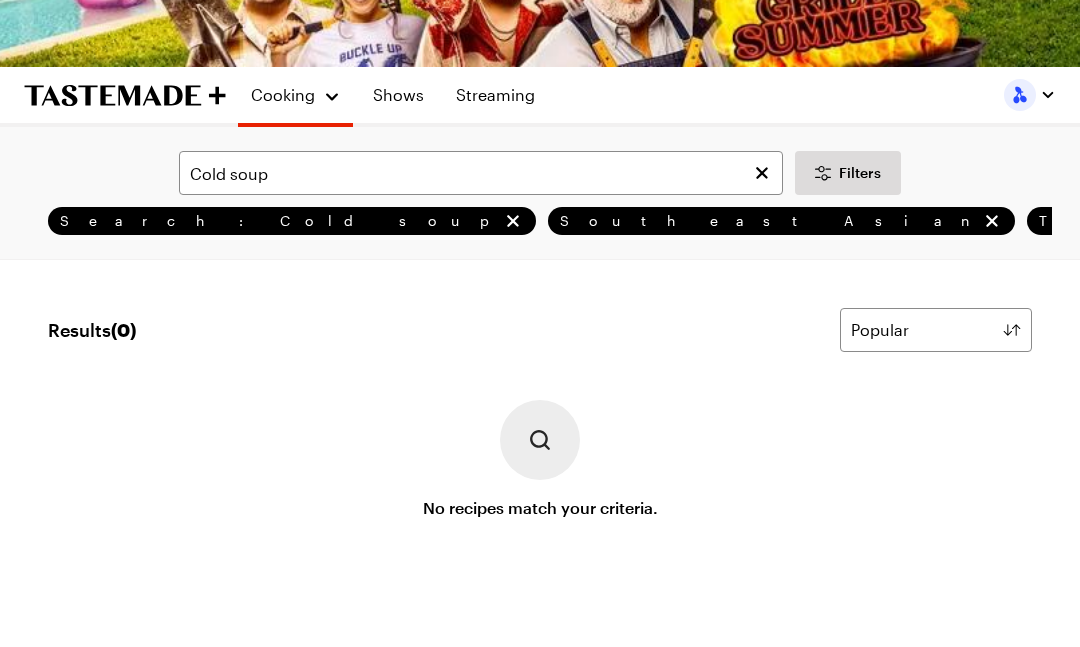 scroll, scrollTop: 83, scrollLeft: 0, axis: vertical 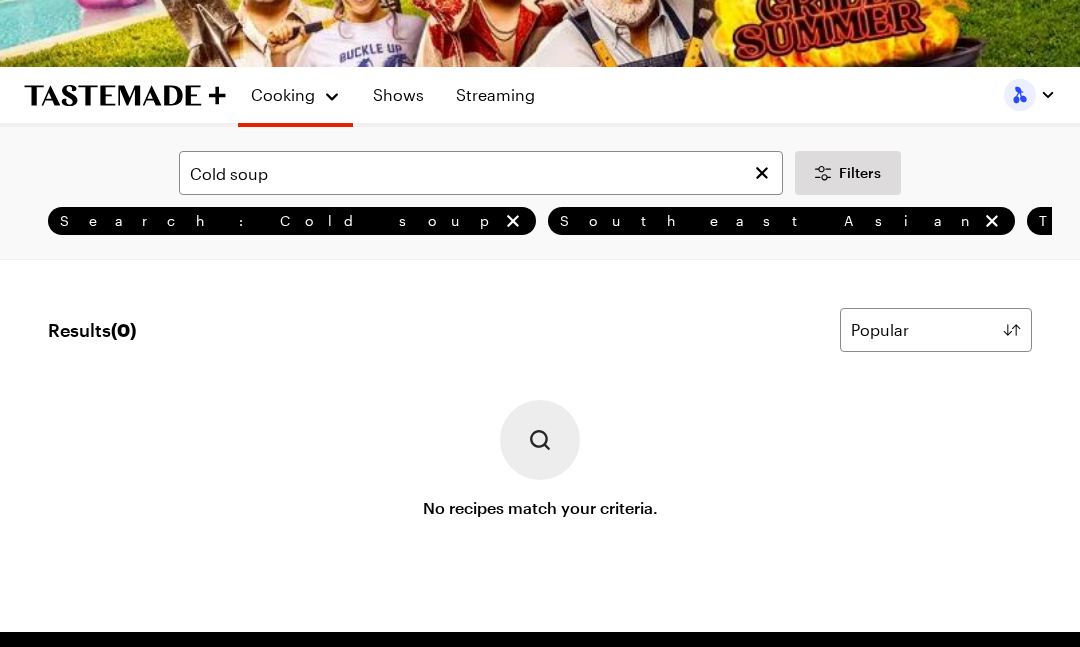 click 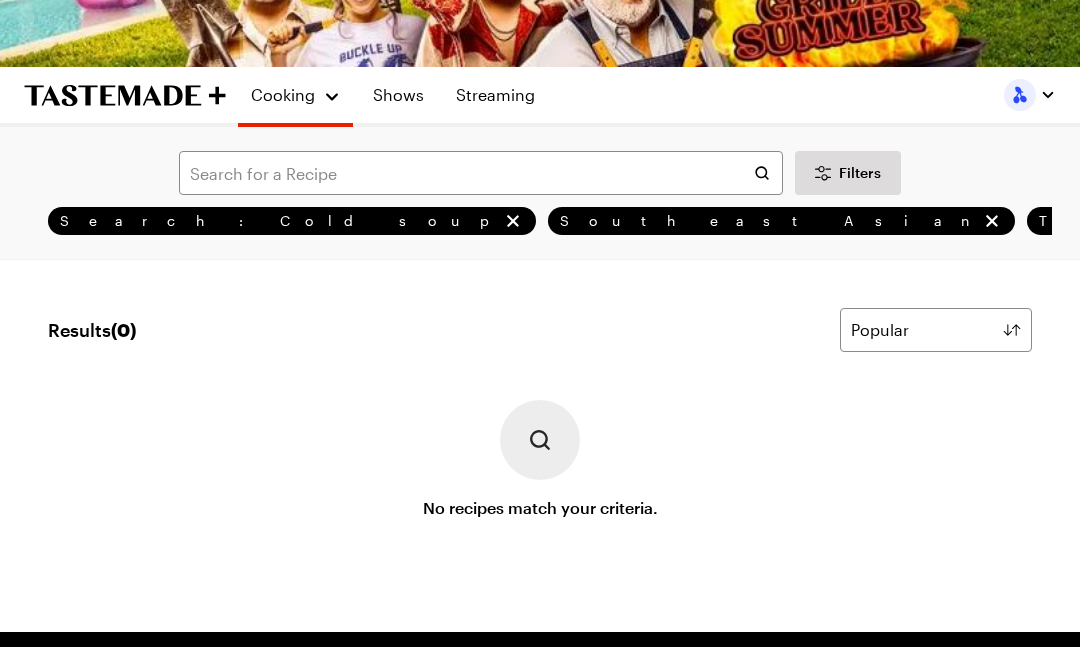 scroll, scrollTop: 0, scrollLeft: 0, axis: both 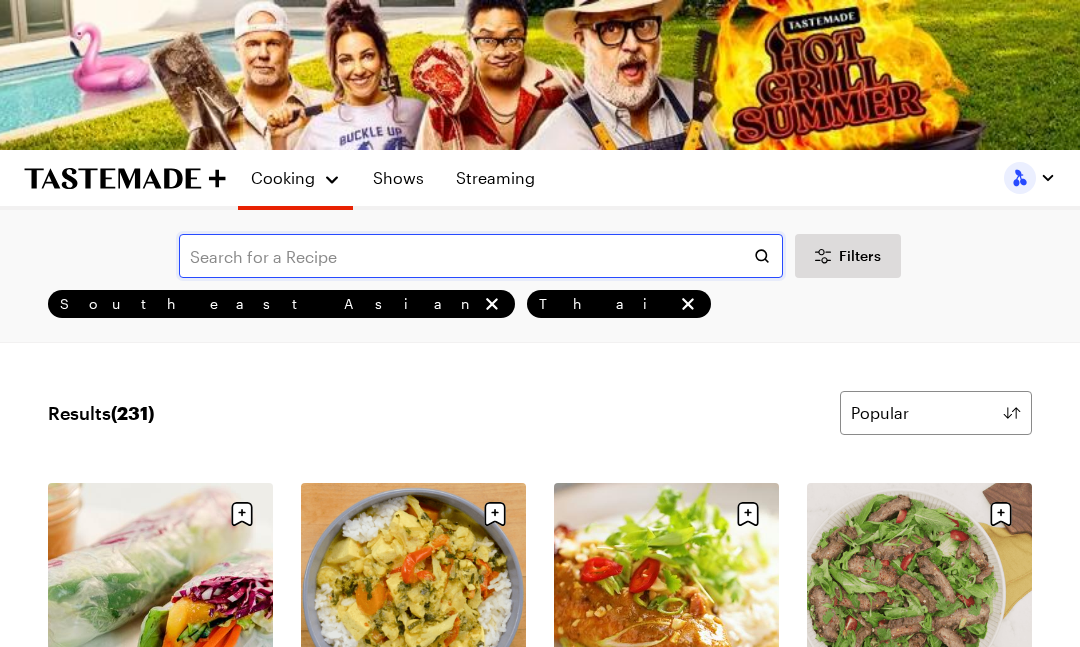 click at bounding box center (481, 256) 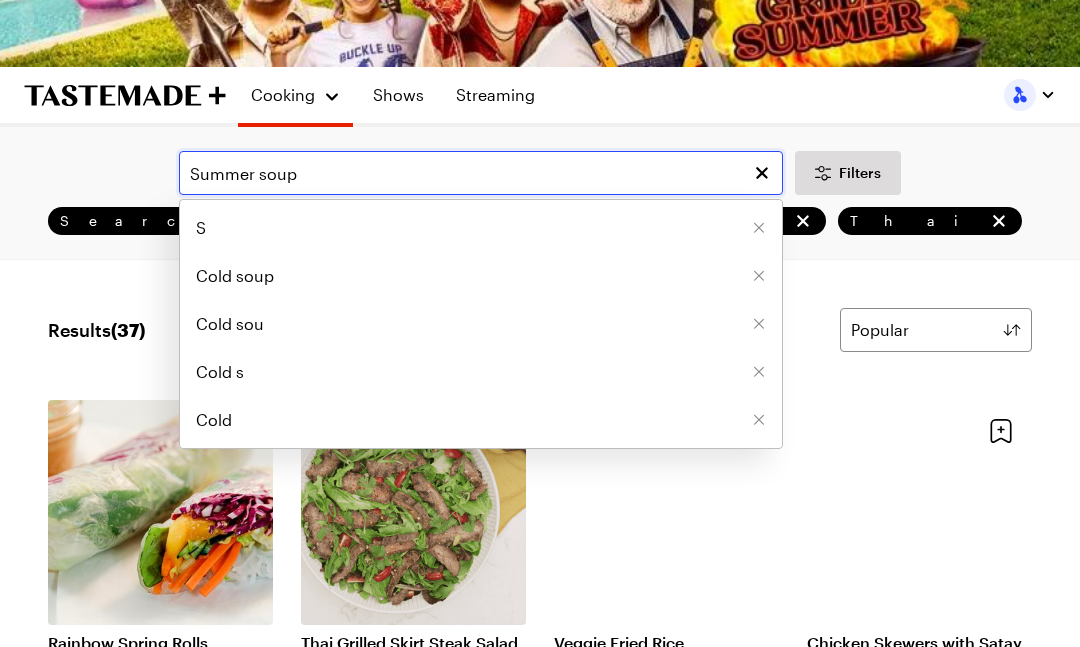 type on "Summer soup" 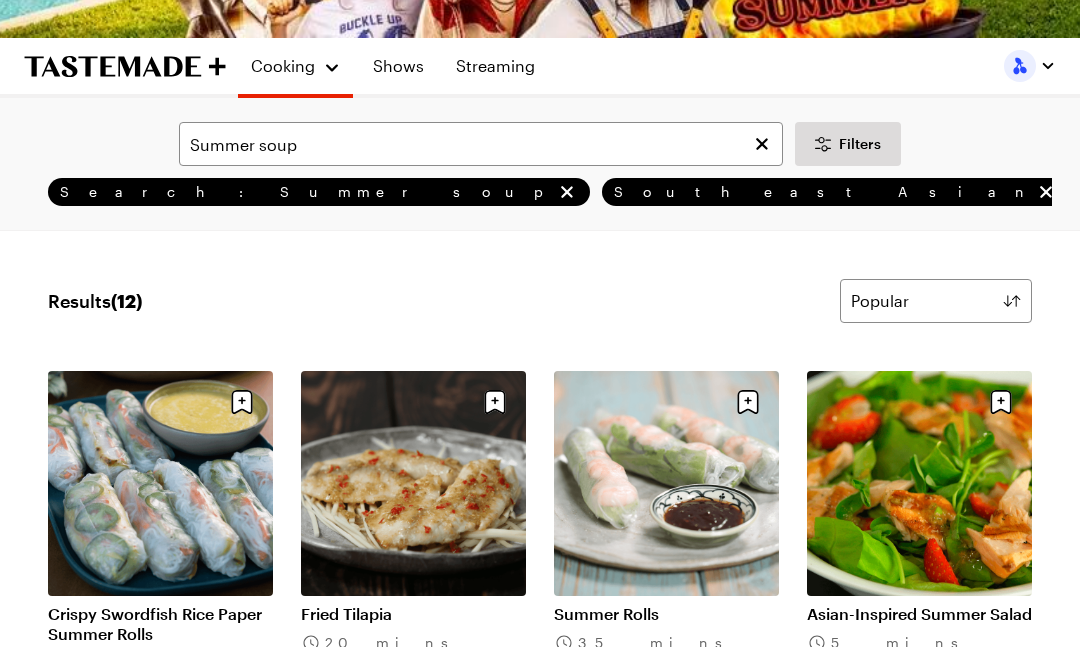 scroll, scrollTop: 112, scrollLeft: 0, axis: vertical 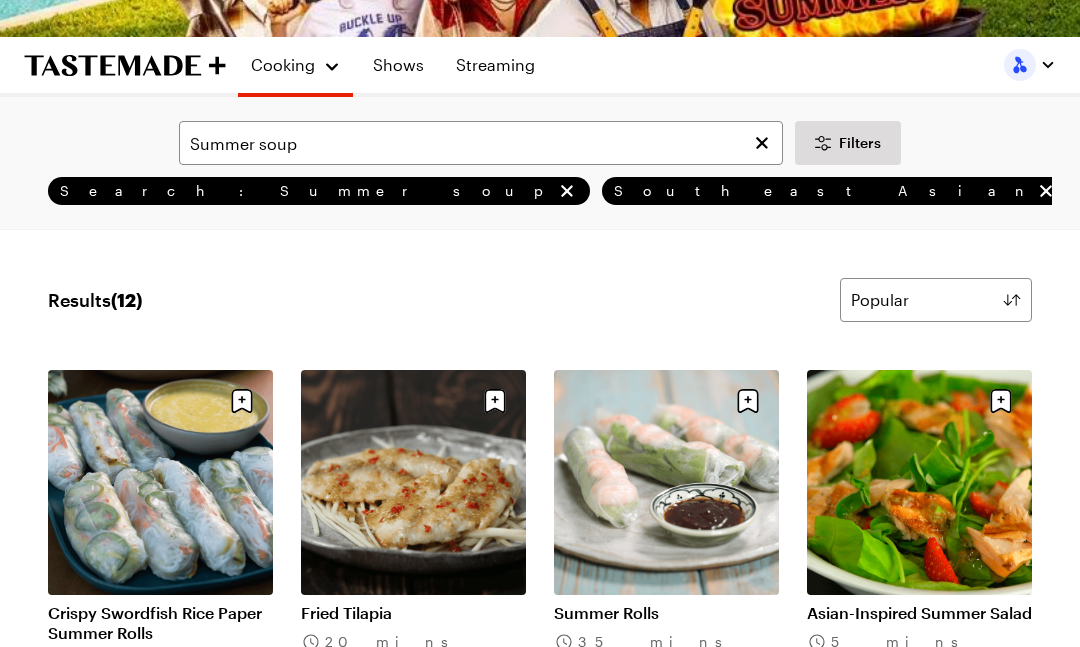 click on "Summer Rolls" at bounding box center (666, 614) 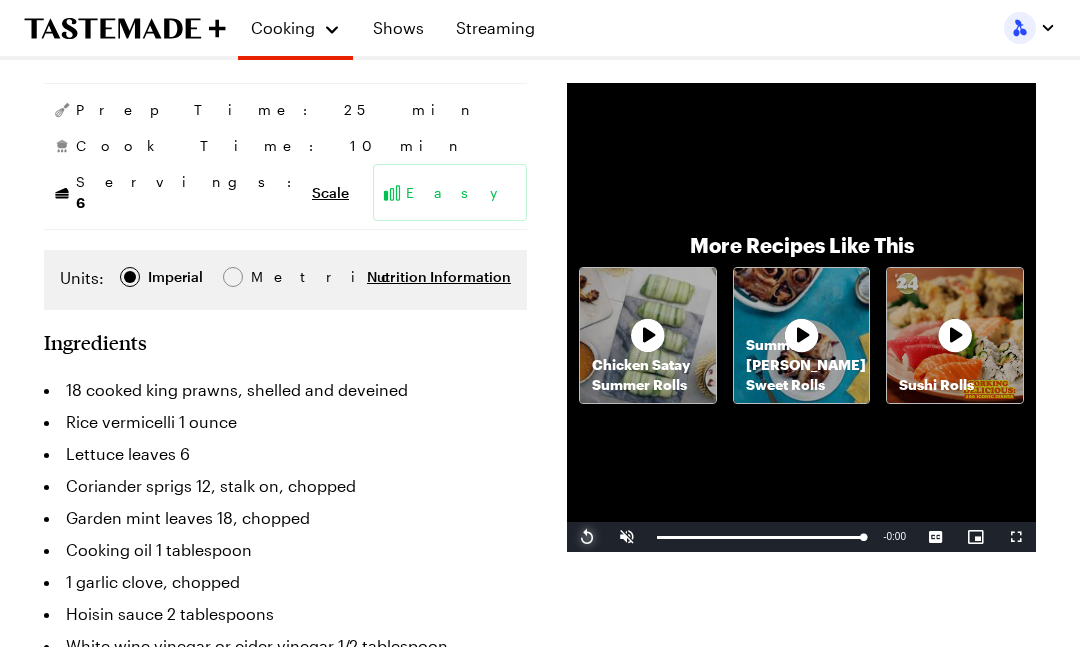 scroll, scrollTop: 244, scrollLeft: 0, axis: vertical 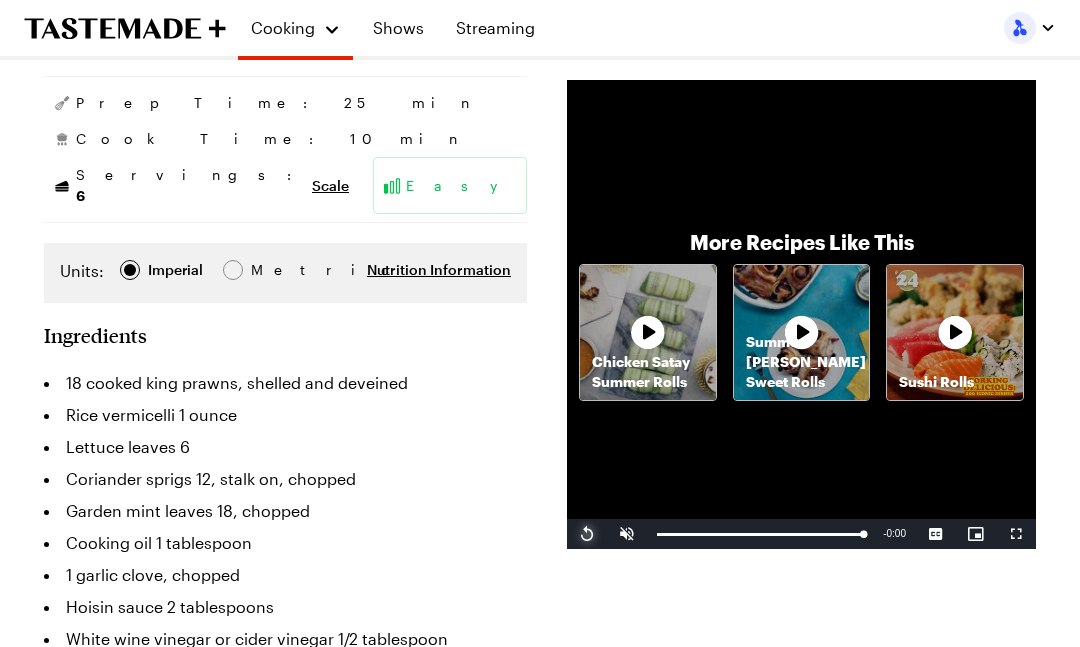 type on "x" 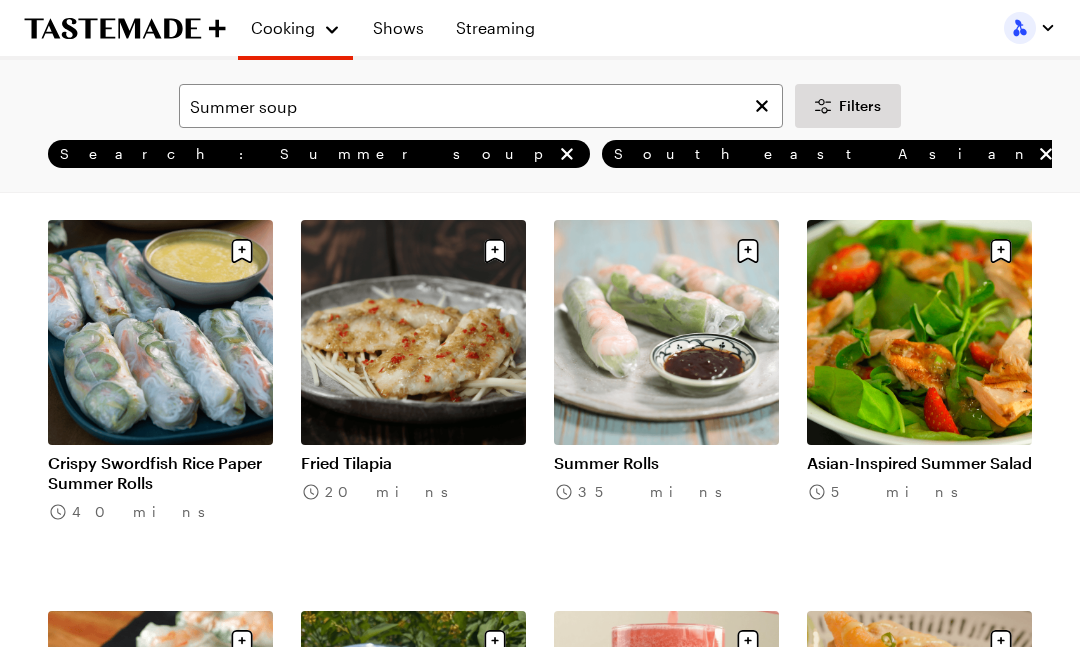 click 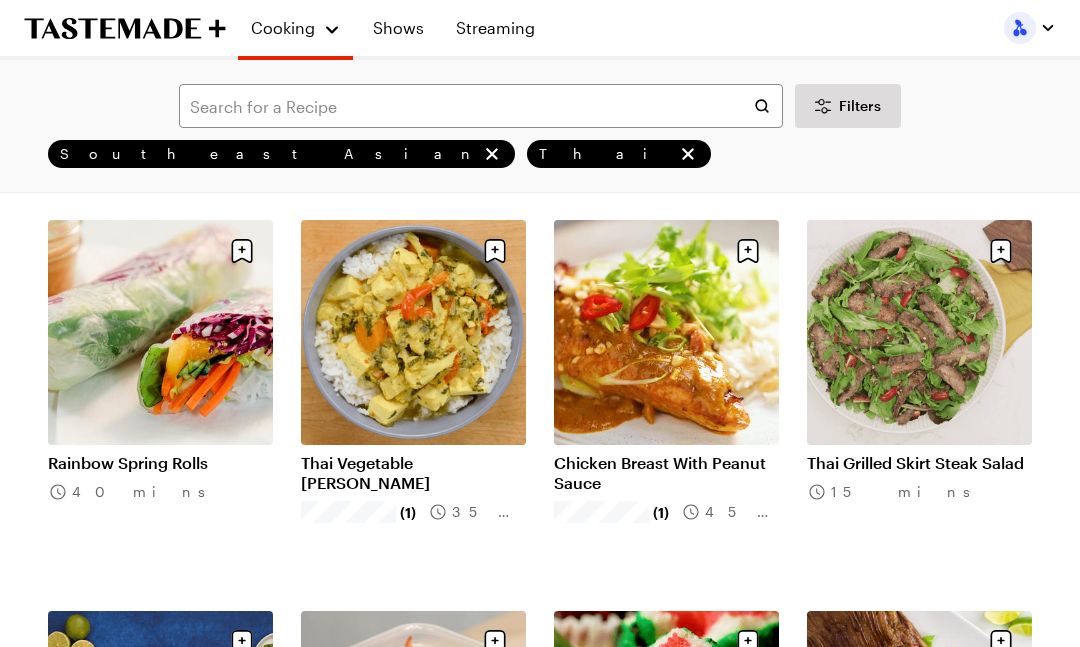 scroll, scrollTop: 0, scrollLeft: 0, axis: both 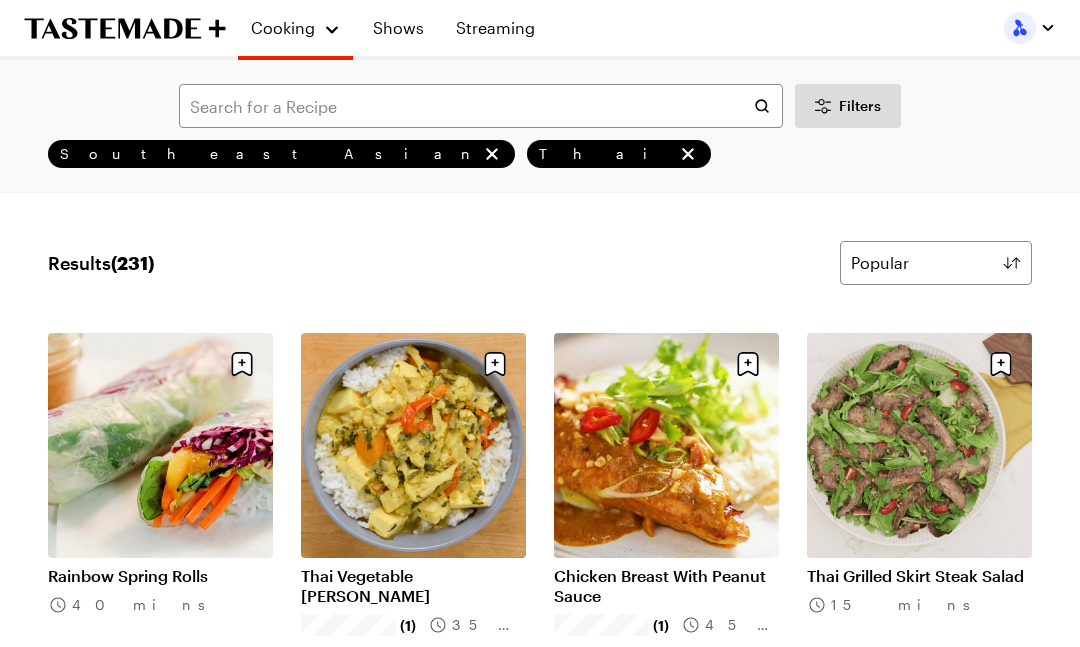 click on "Streaming" at bounding box center [495, 28] 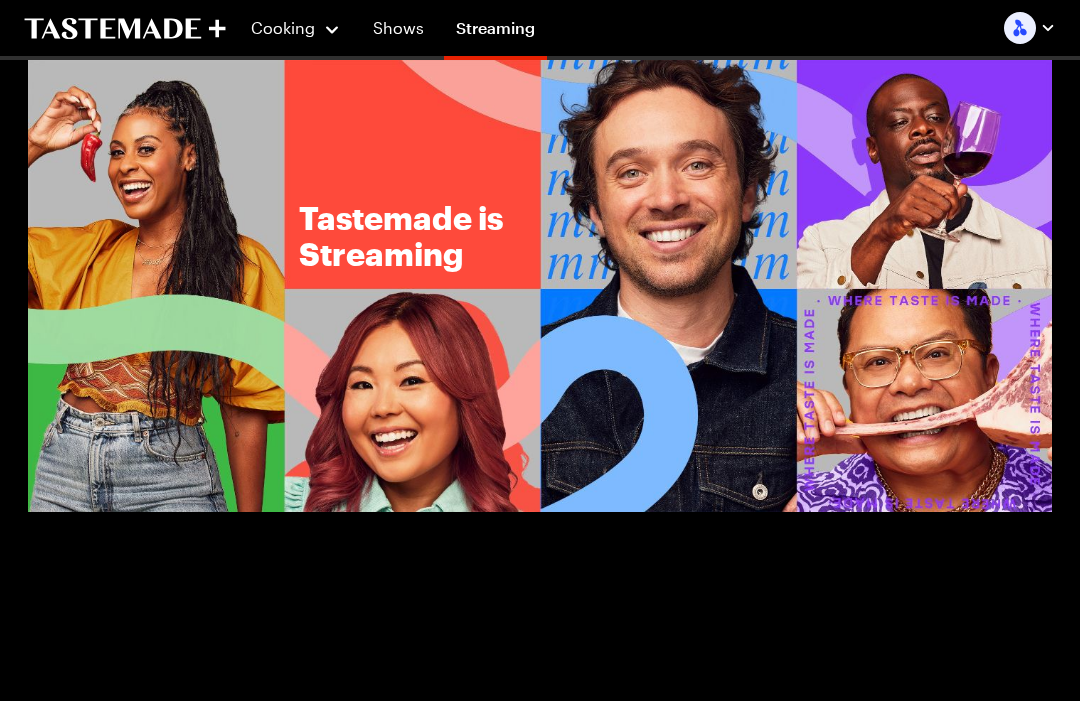 click at bounding box center (540, 286) 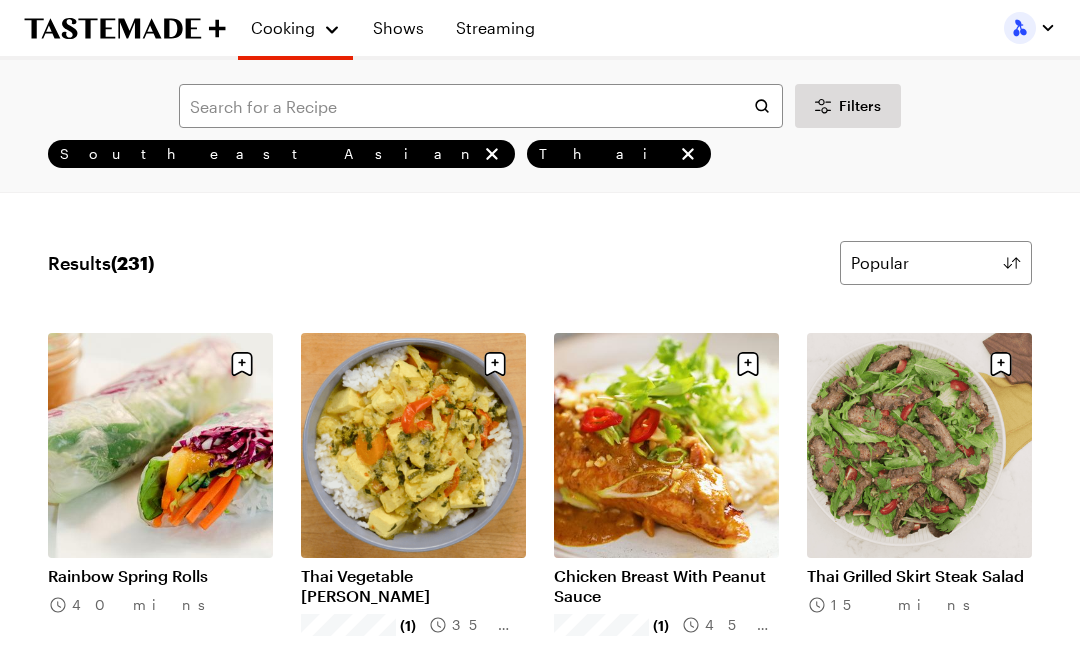 click on "Thai Vegetable [PERSON_NAME]" at bounding box center [413, 586] 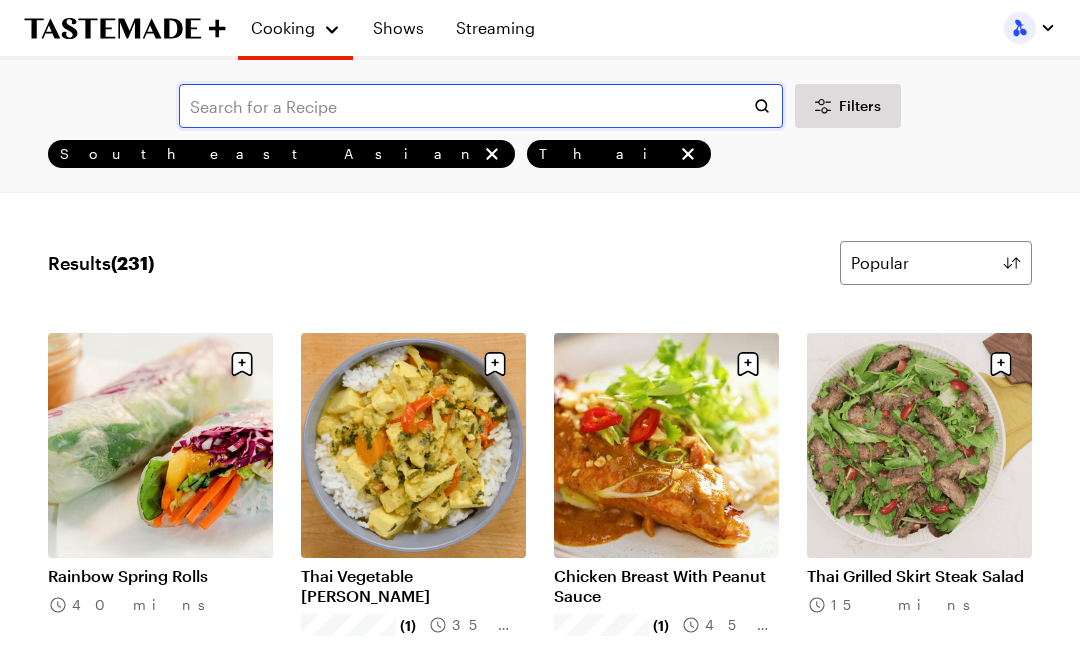 click at bounding box center (481, 106) 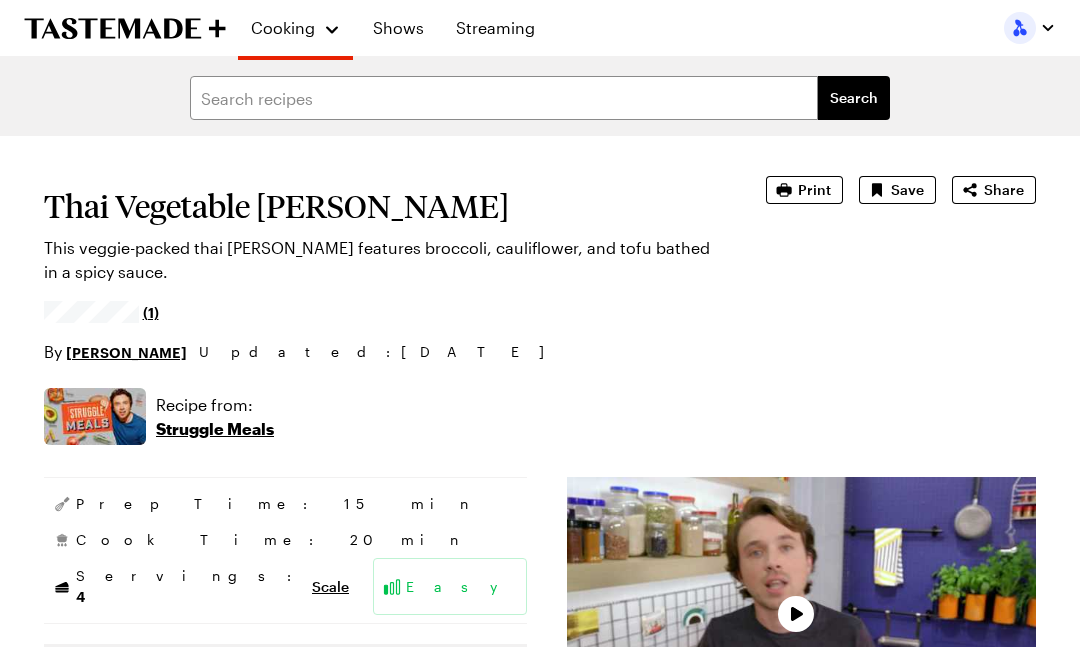 type on "x" 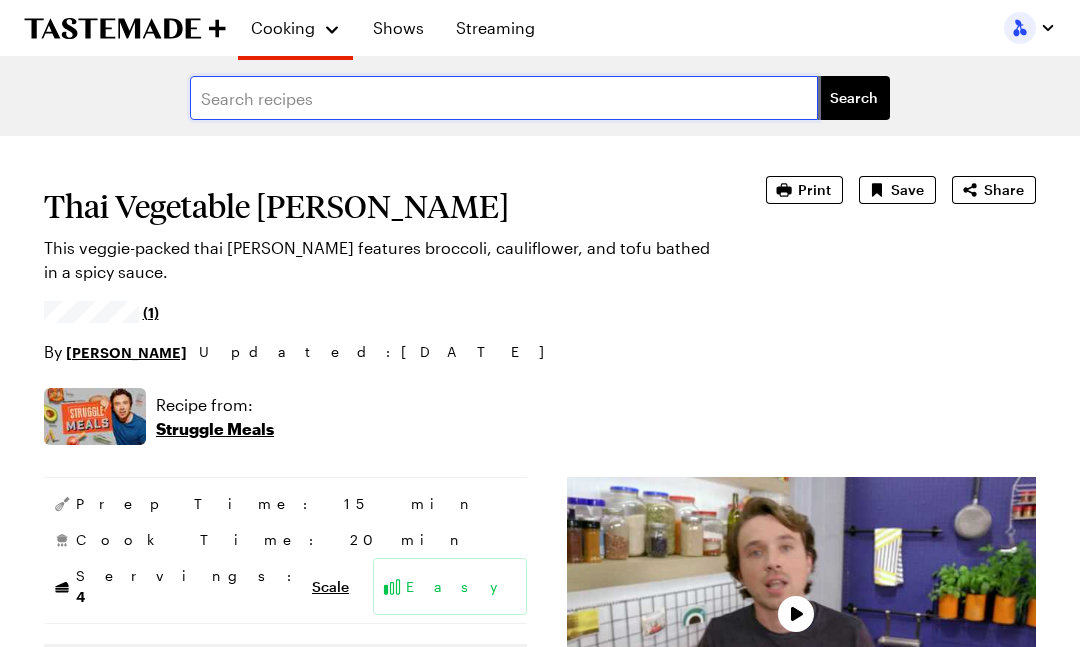 click at bounding box center [504, 98] 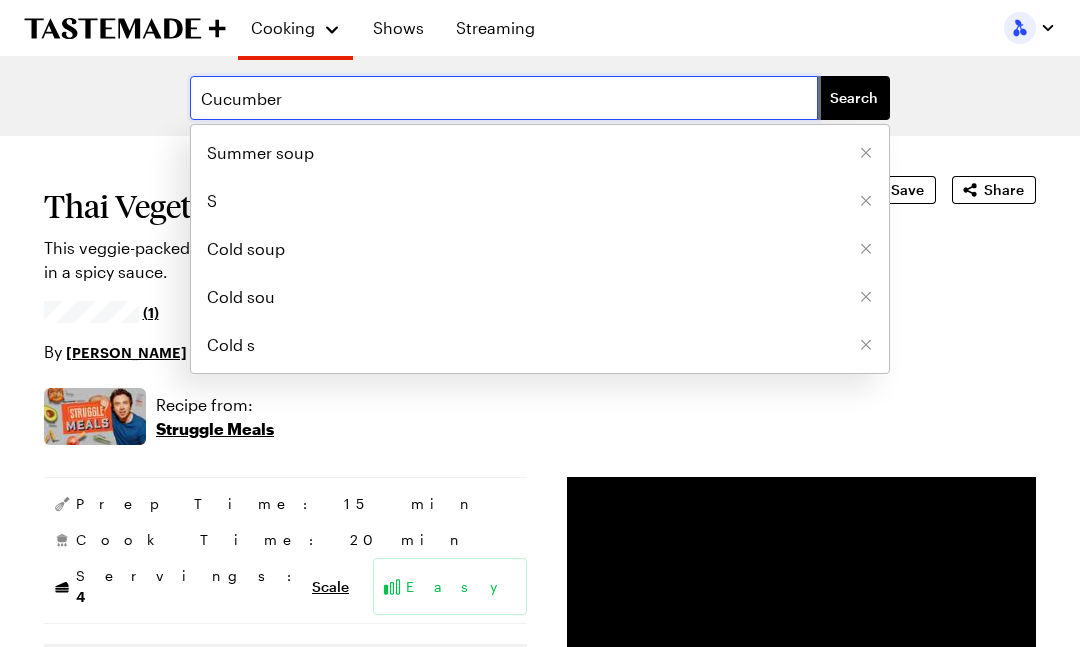 type on "Cucumber" 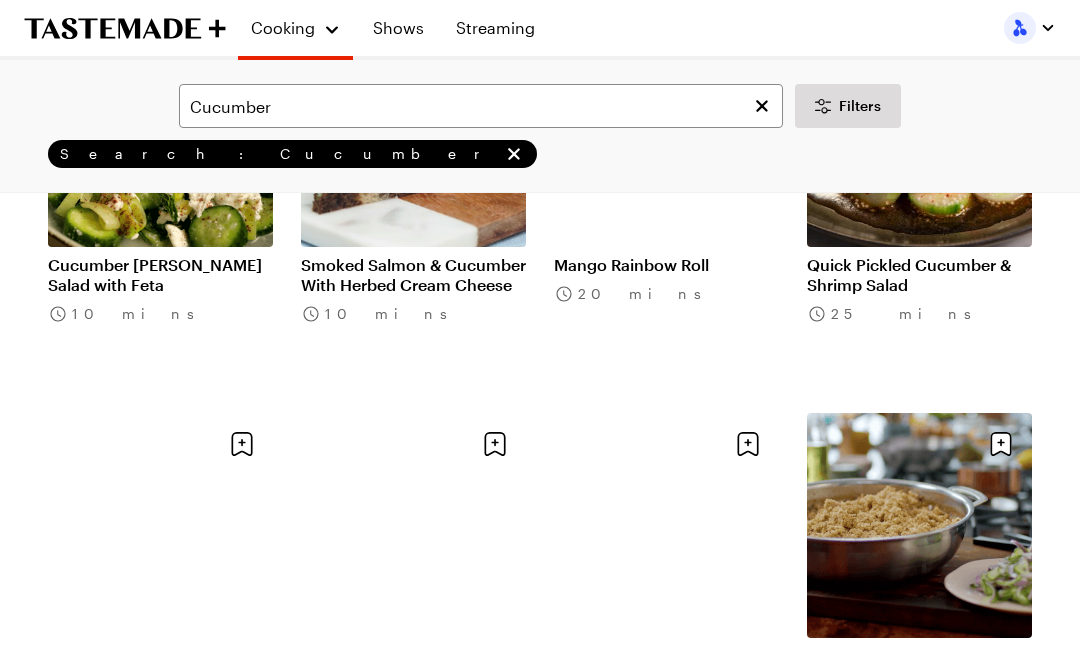 scroll, scrollTop: 1875, scrollLeft: 0, axis: vertical 